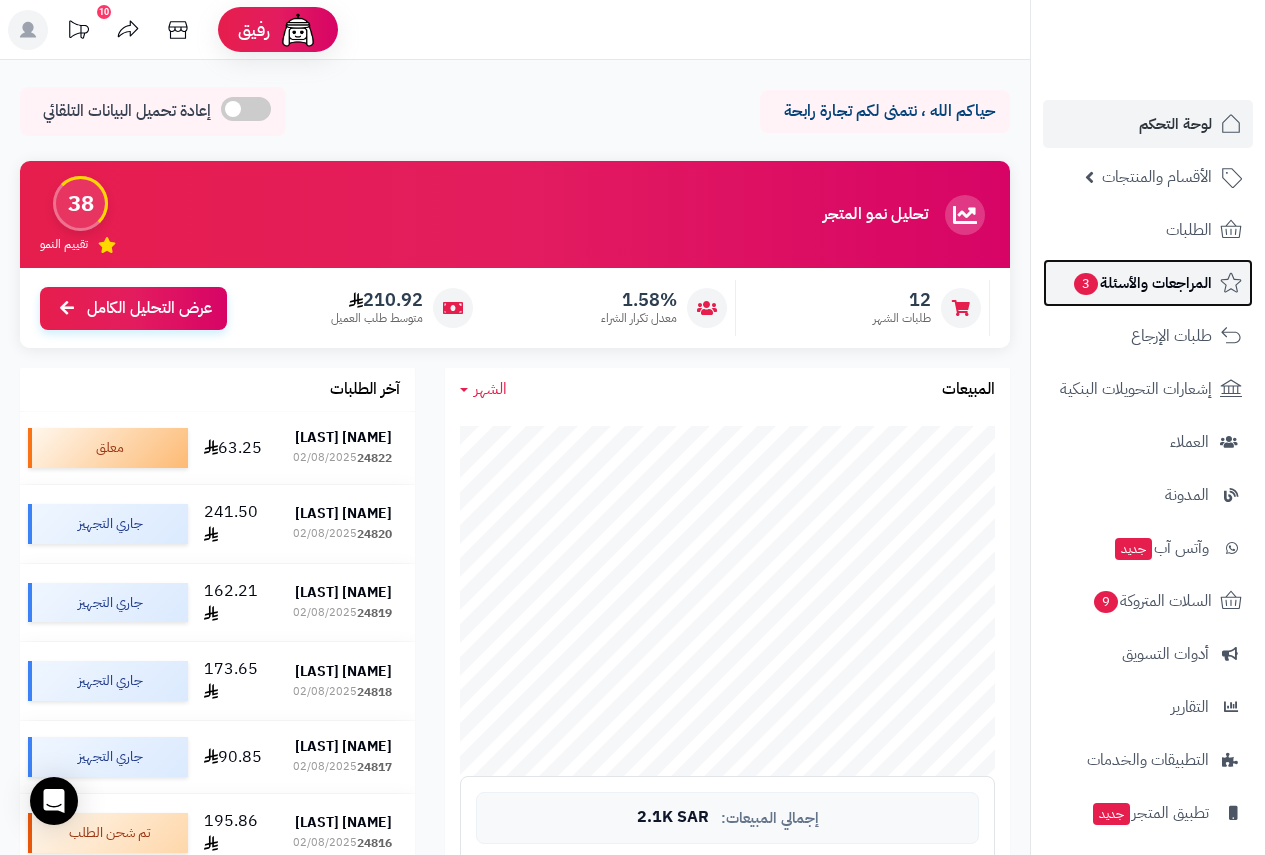 scroll, scrollTop: 0, scrollLeft: 0, axis: both 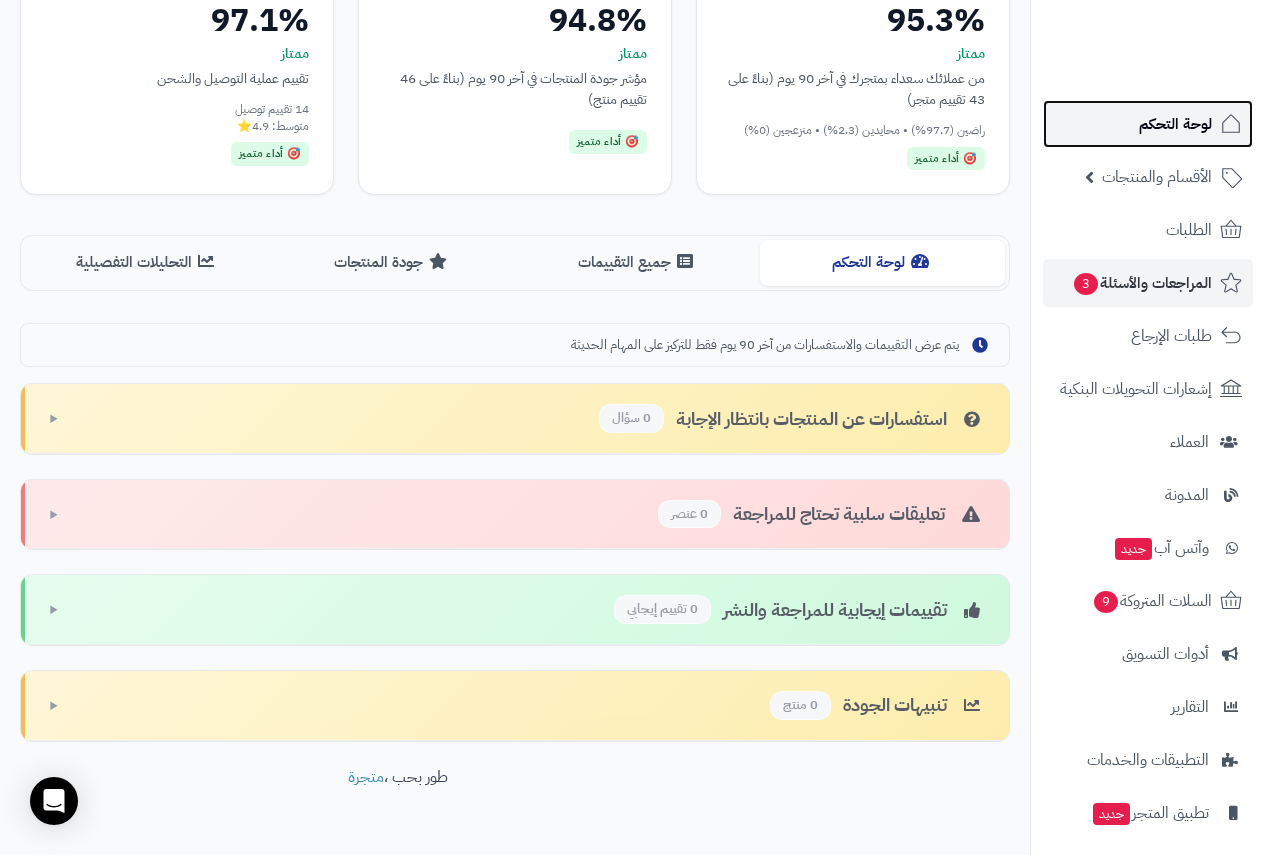 click on "لوحة التحكم" at bounding box center (1175, 124) 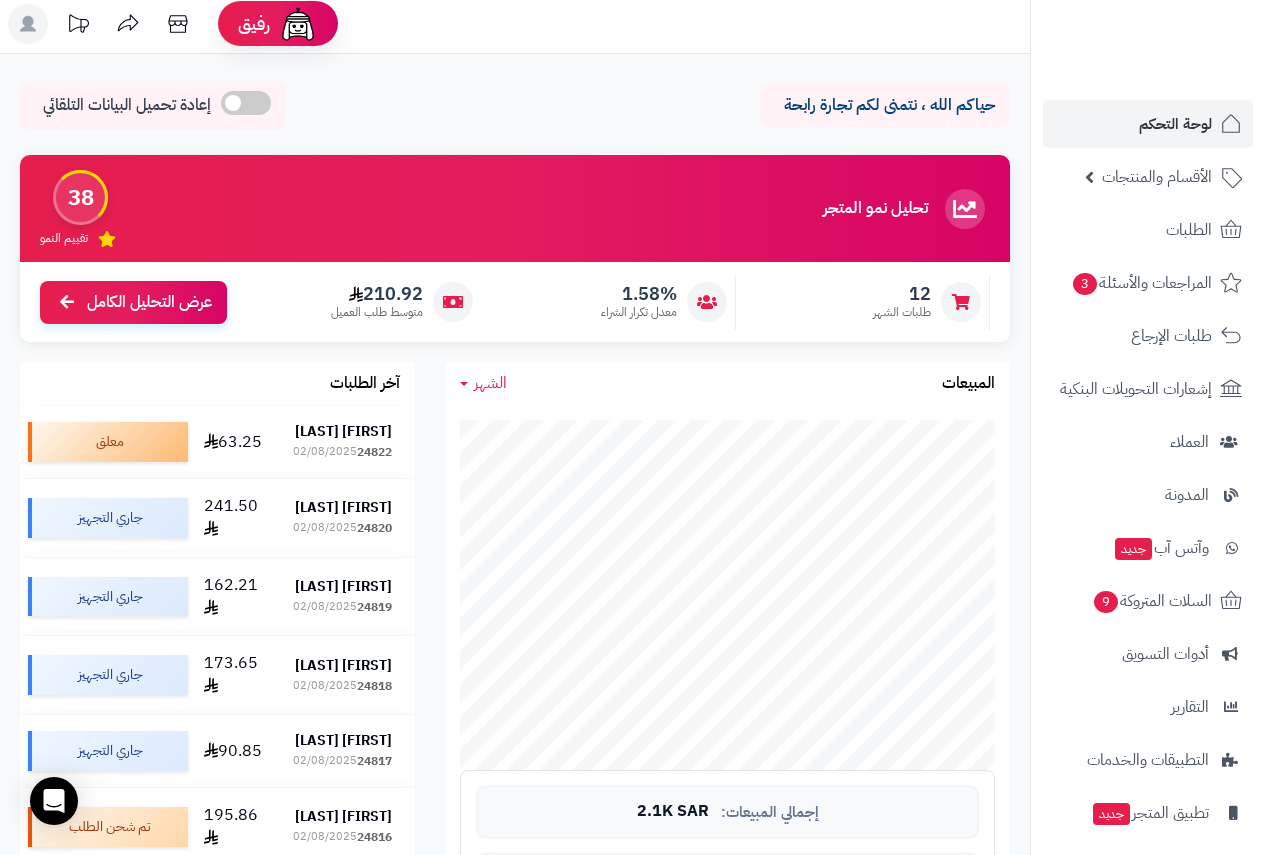 scroll, scrollTop: 100, scrollLeft: 0, axis: vertical 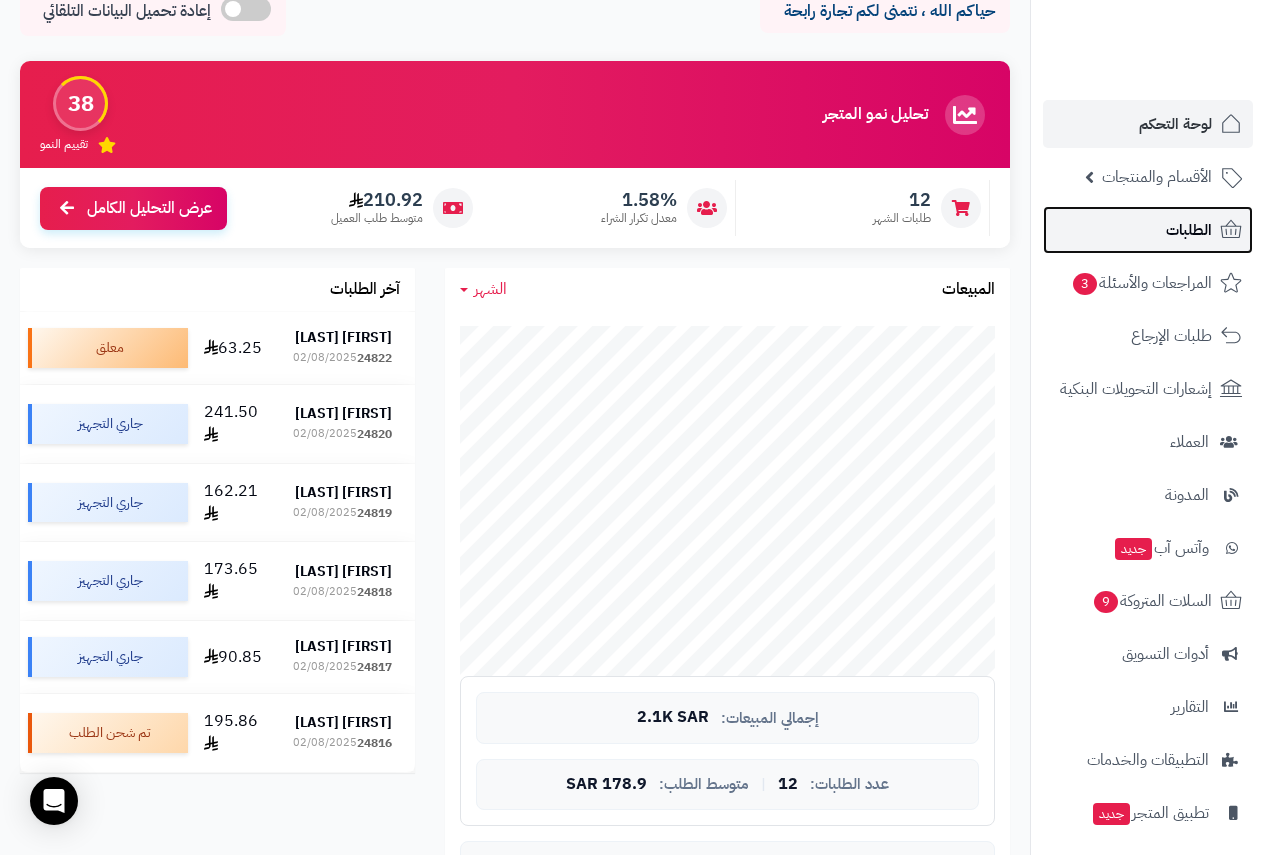 click on "الطلبات" at bounding box center [1148, 230] 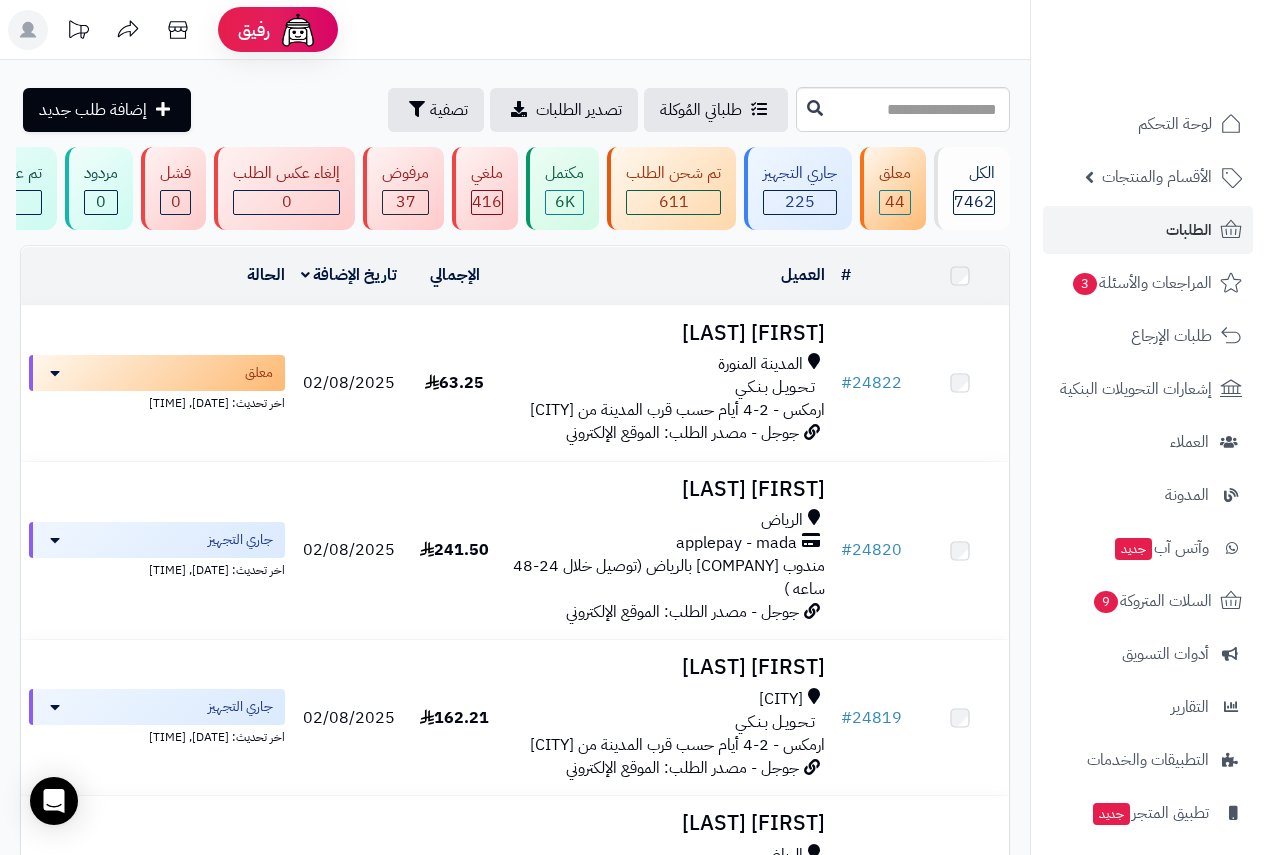click on "الأقسام والمنتجات" at bounding box center (1157, 177) 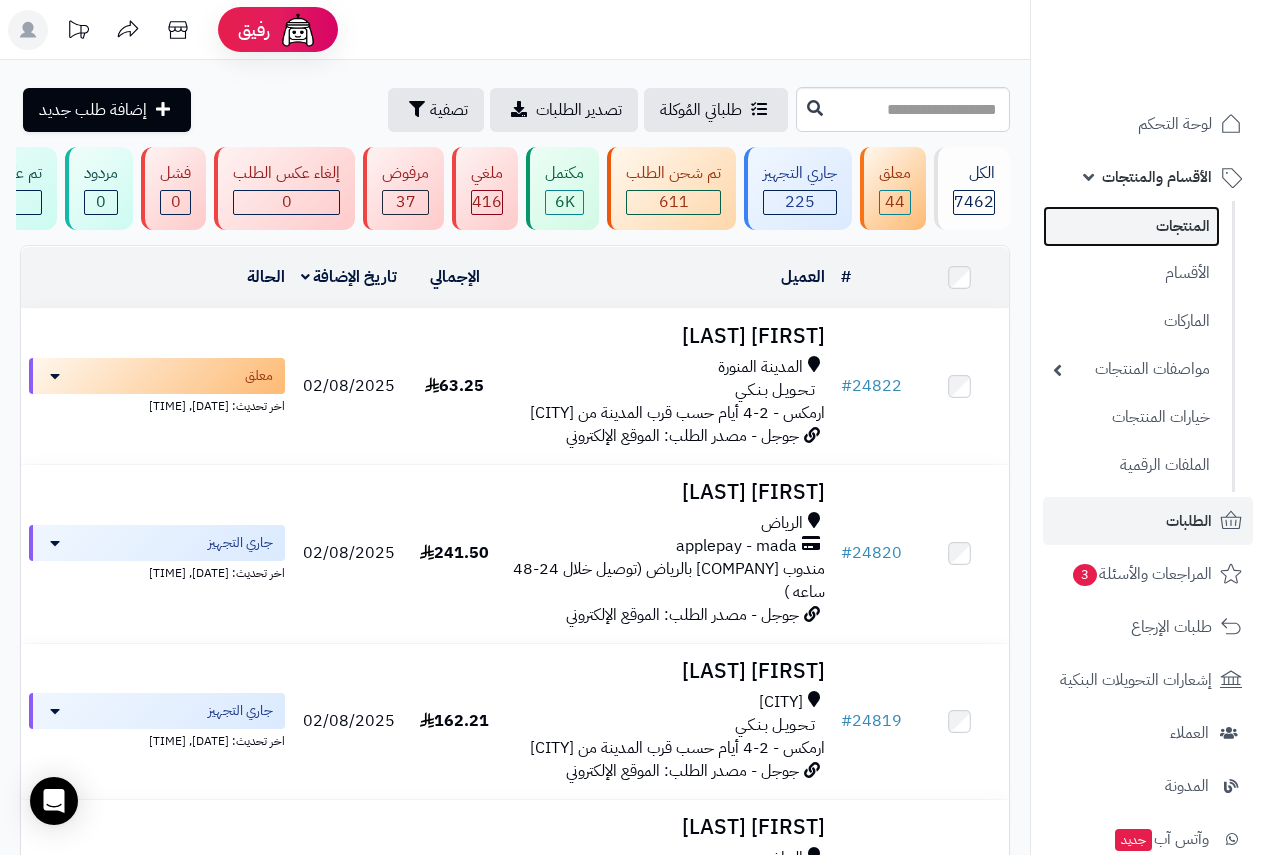 click on "المنتجات" at bounding box center (1131, 226) 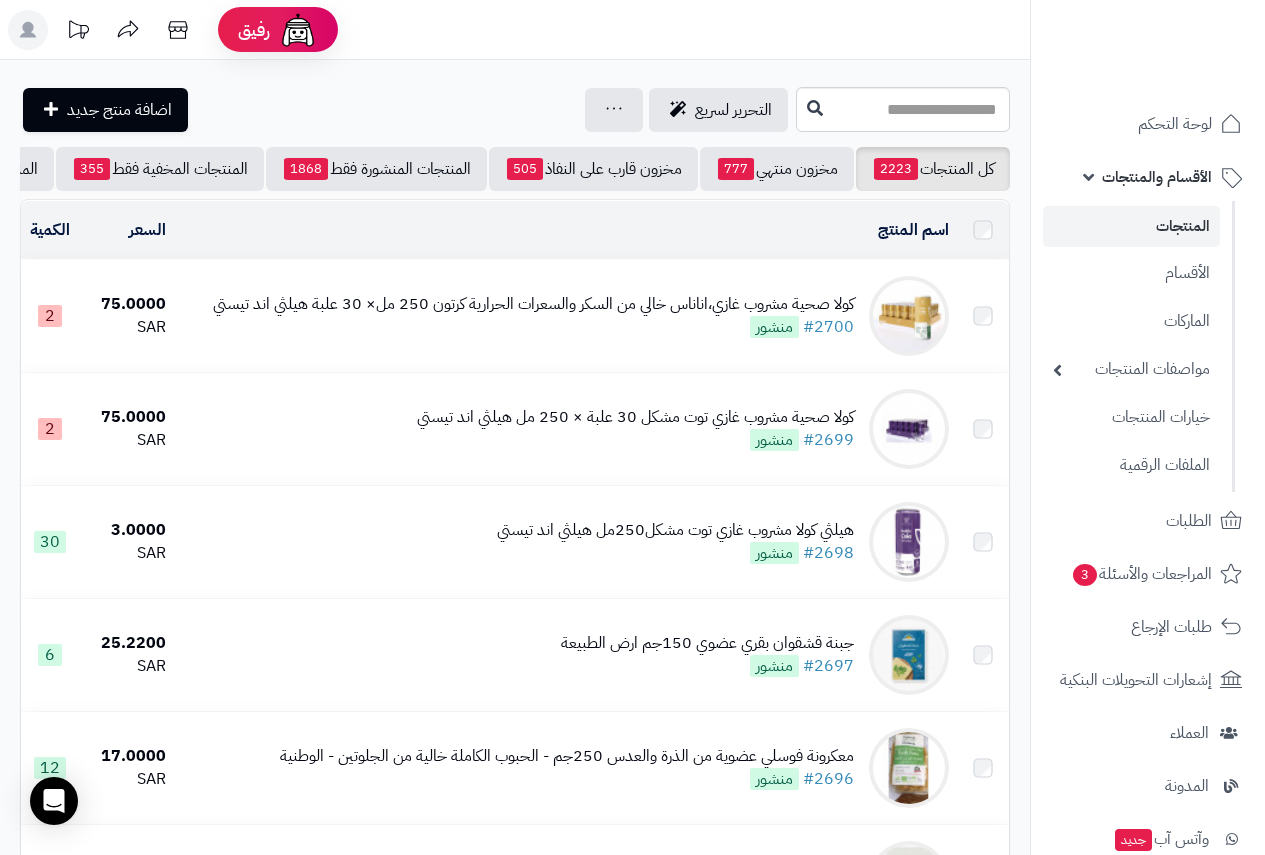 scroll, scrollTop: 0, scrollLeft: 0, axis: both 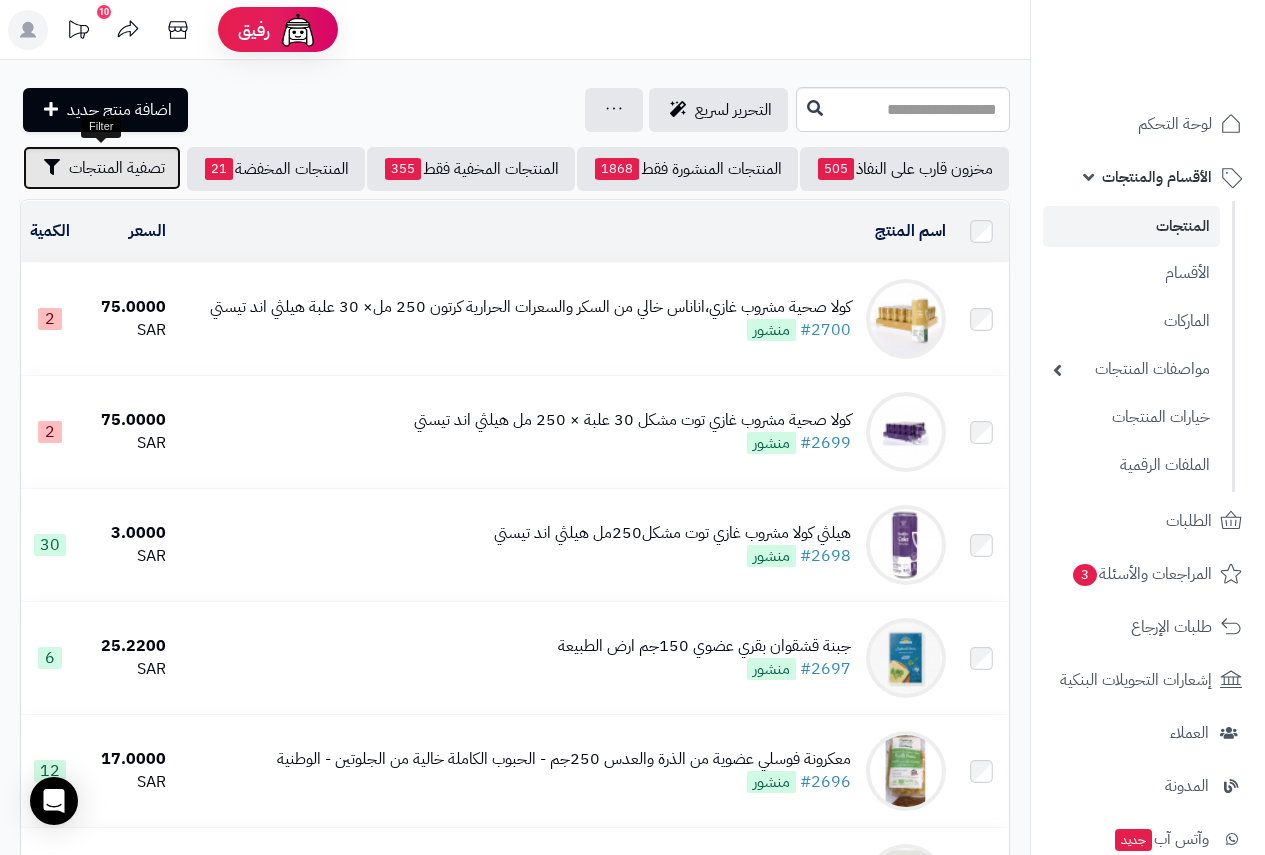 click on "تصفية المنتجات" at bounding box center (117, 168) 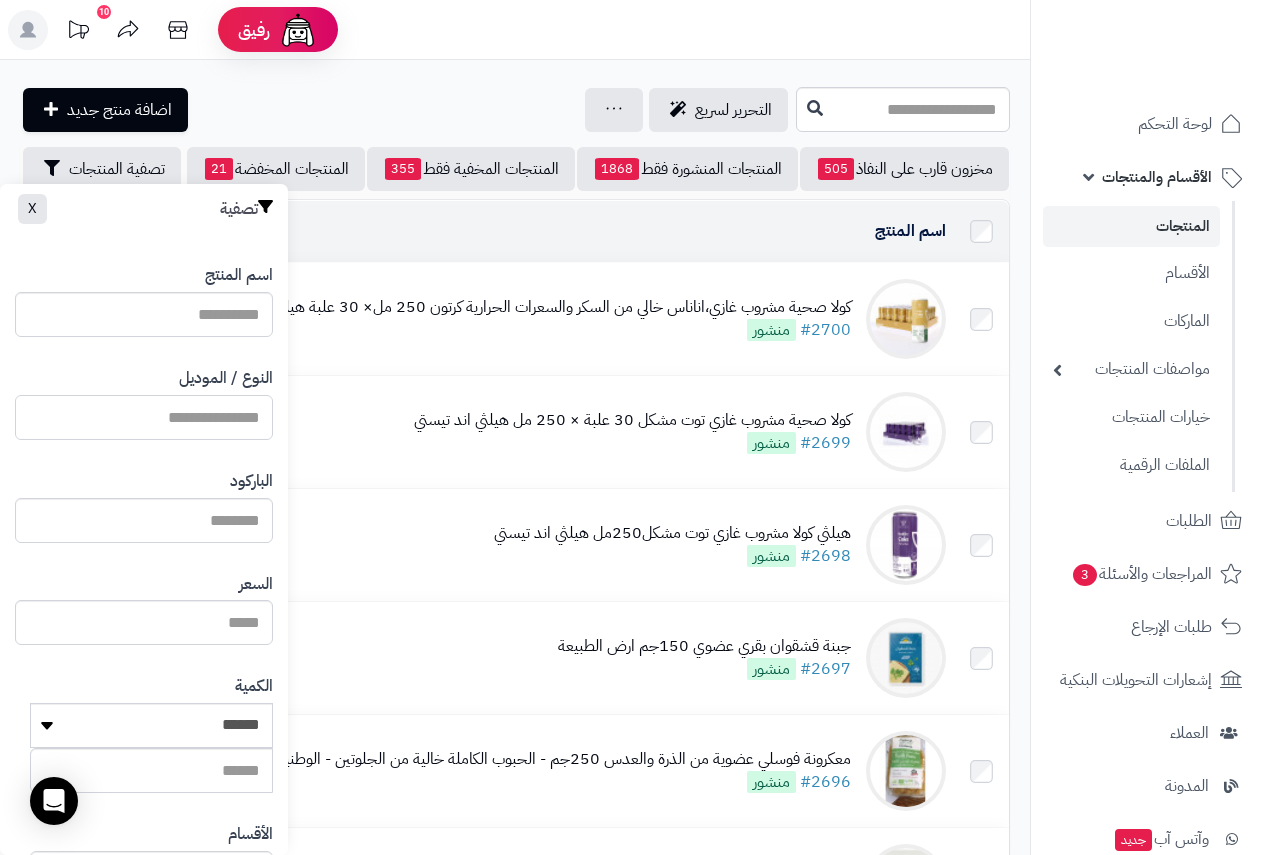 click on "النوع / الموديل" at bounding box center (144, 417) 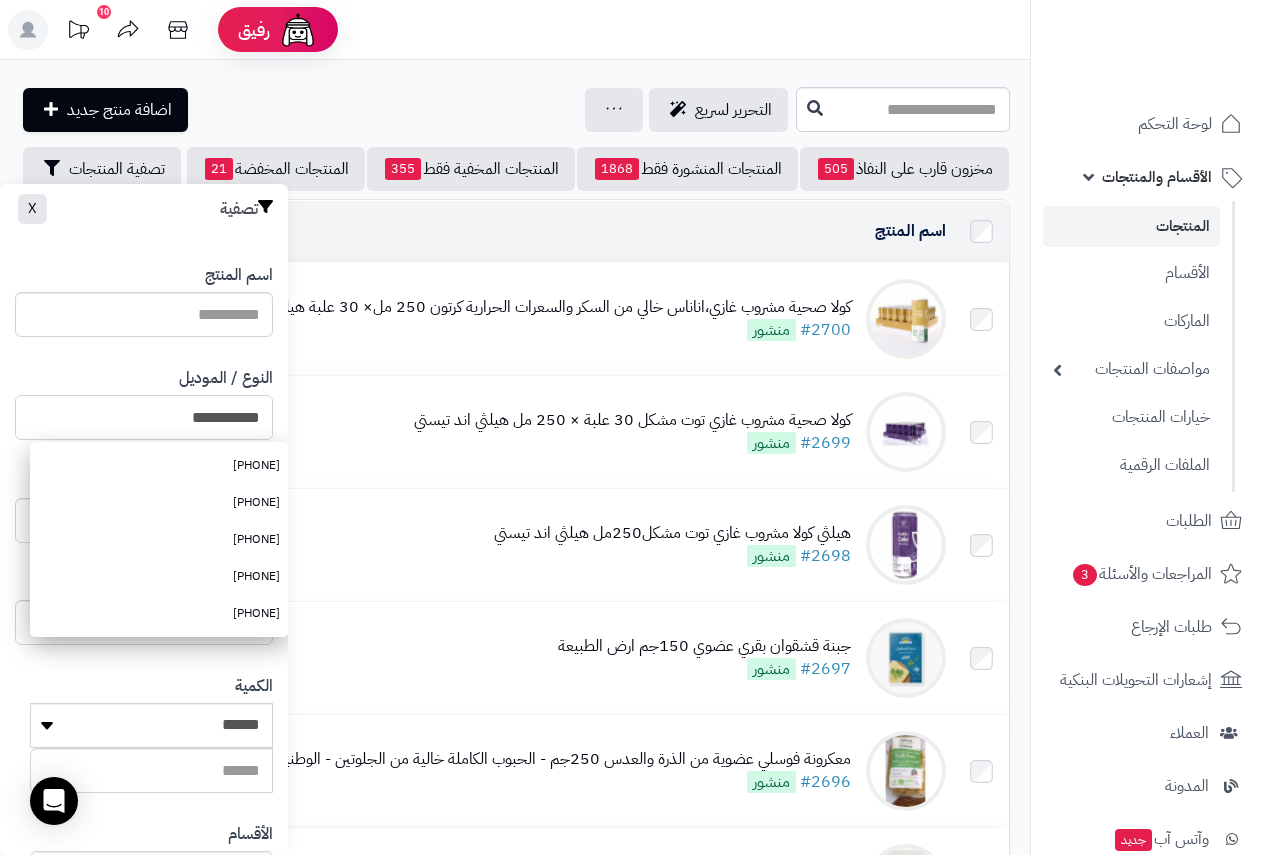 type on "**********" 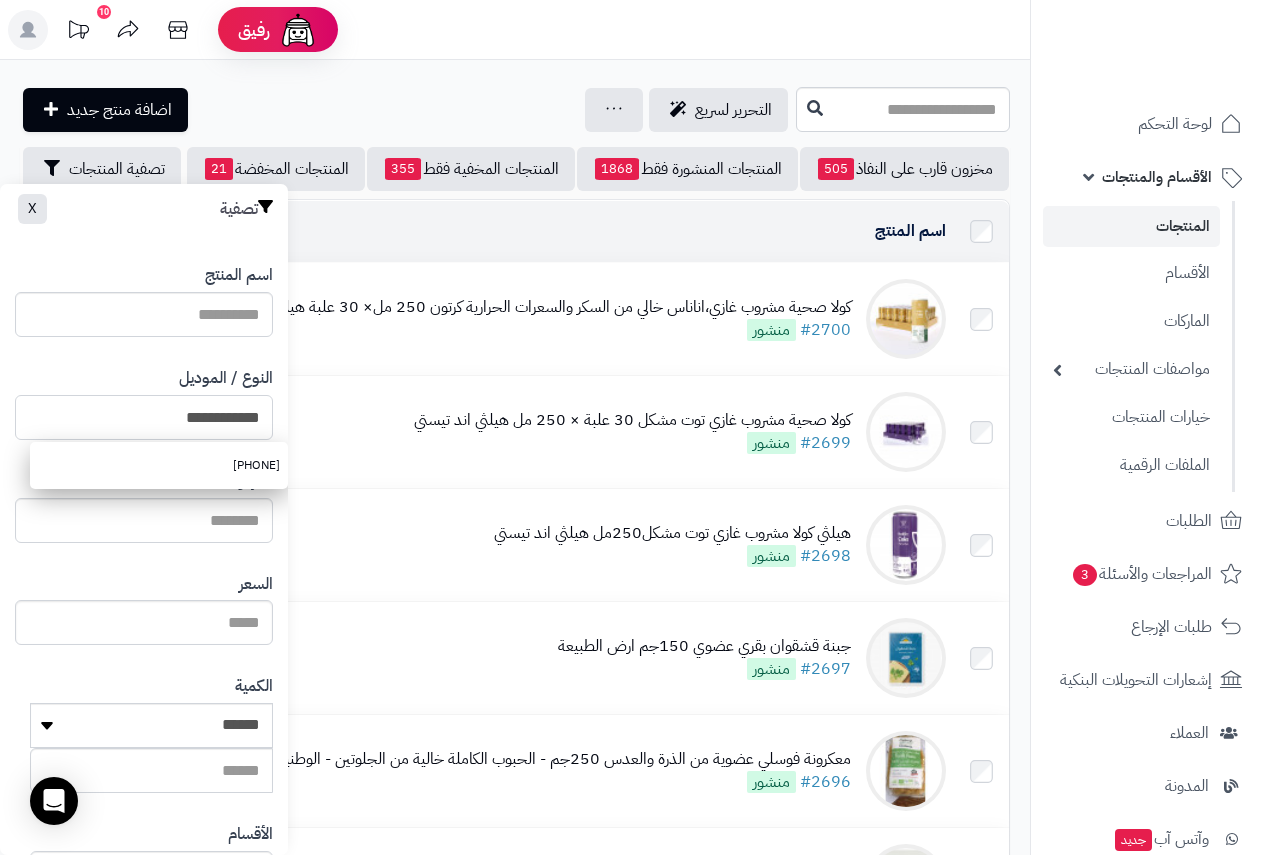 scroll, scrollTop: 368, scrollLeft: 0, axis: vertical 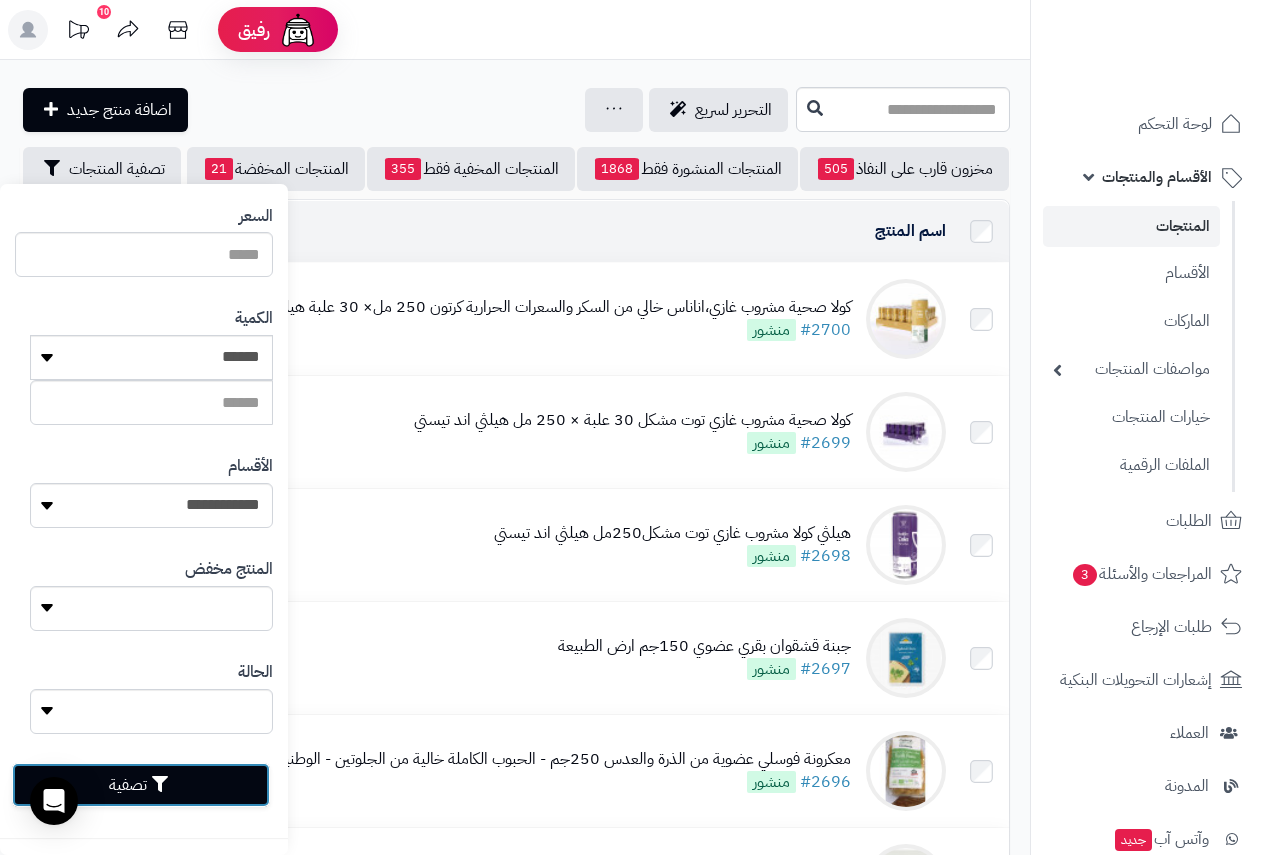 click on "تصفية" at bounding box center (141, 785) 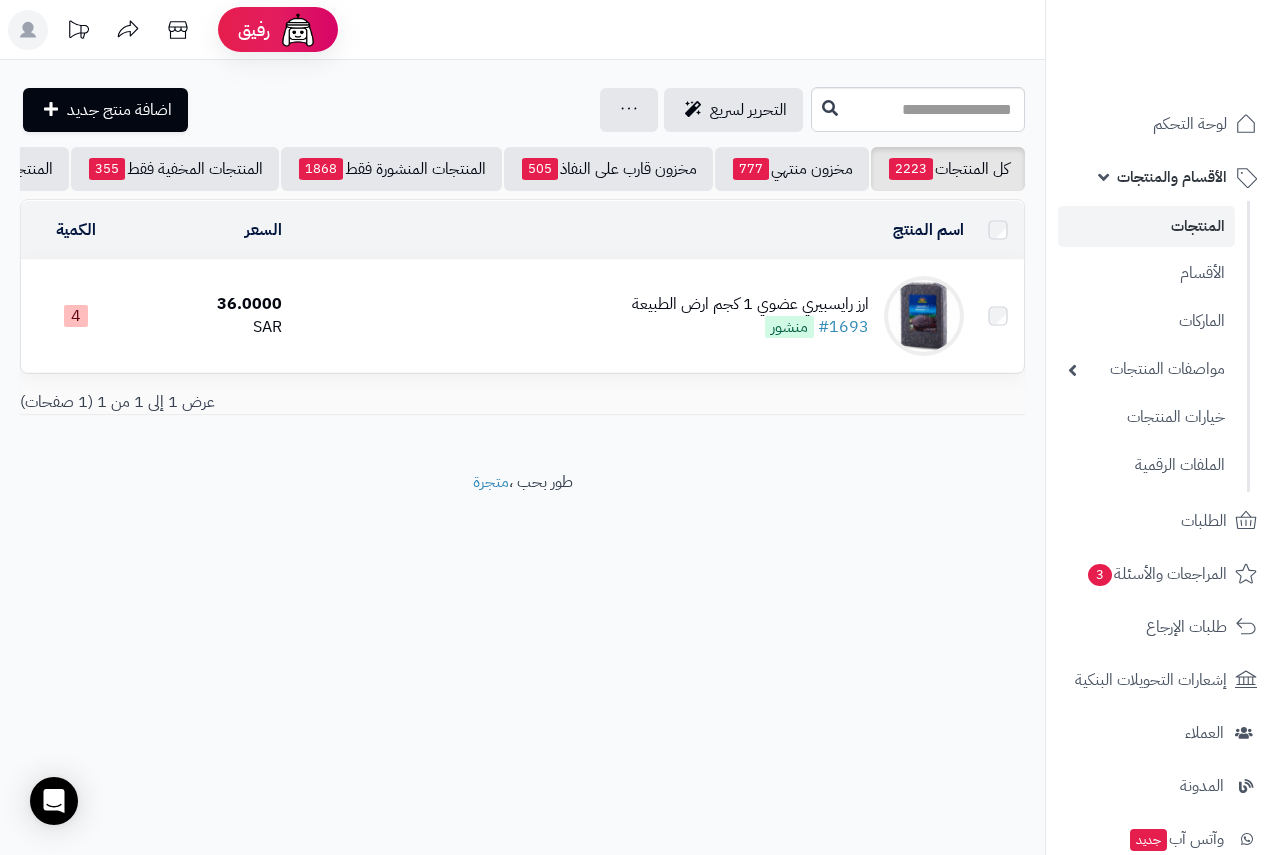 scroll, scrollTop: 0, scrollLeft: 0, axis: both 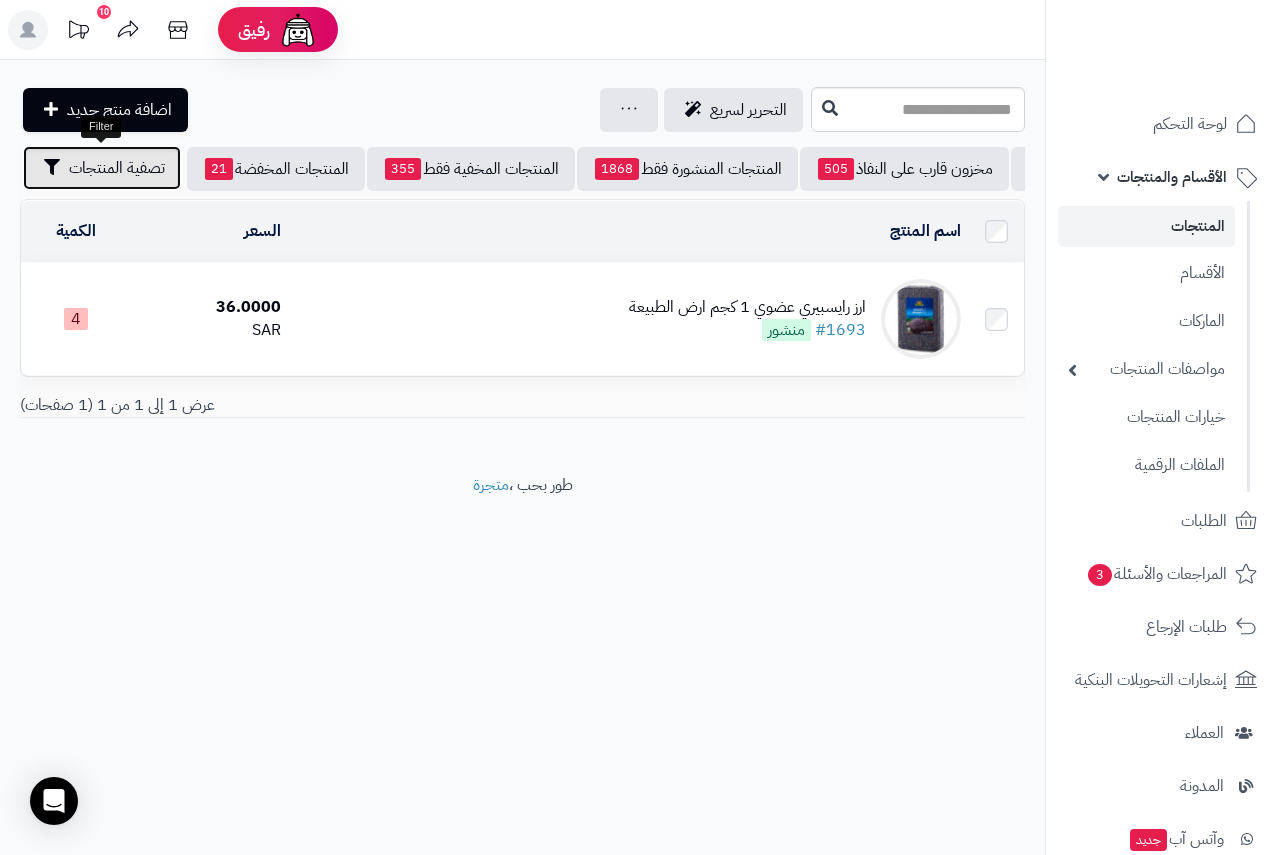 click on "تصفية المنتجات" at bounding box center (117, 168) 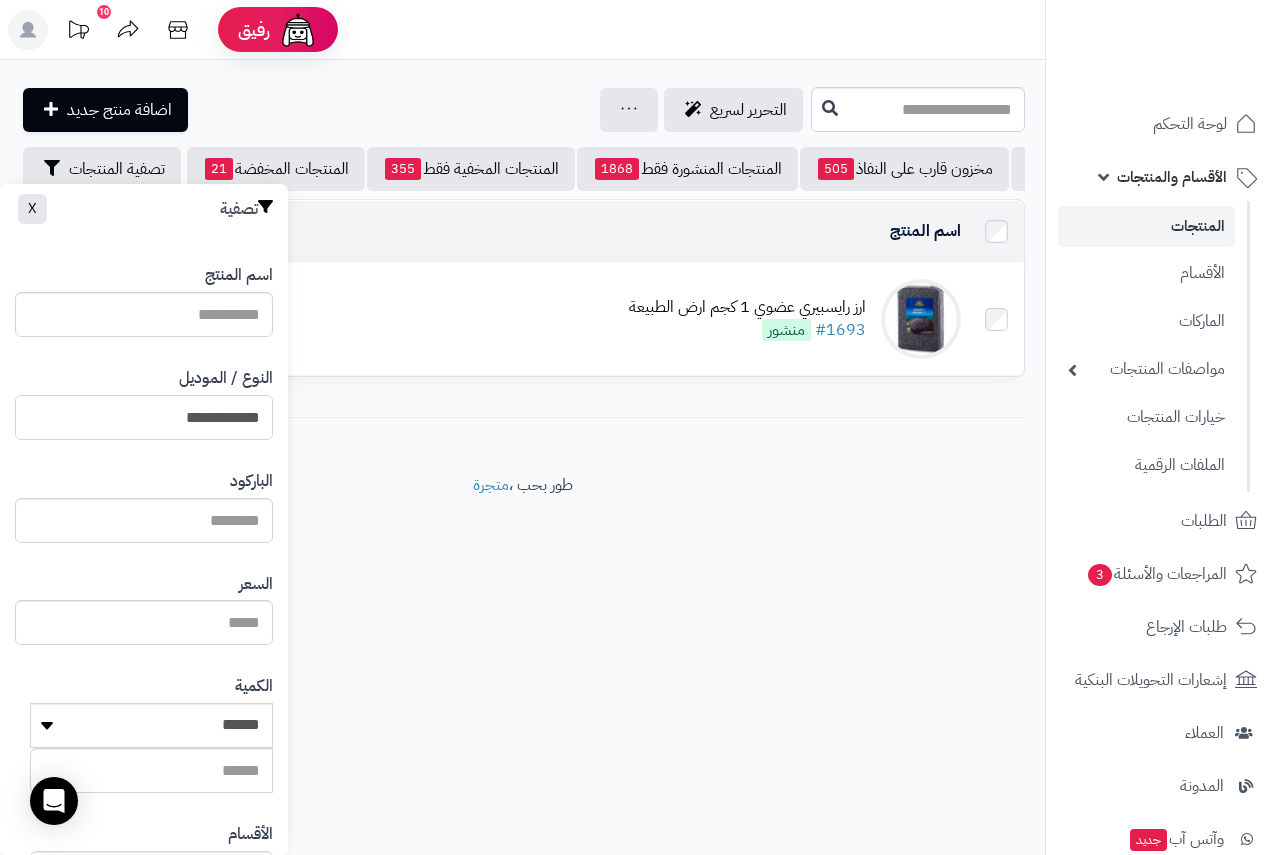 click on "**********" at bounding box center [144, 417] 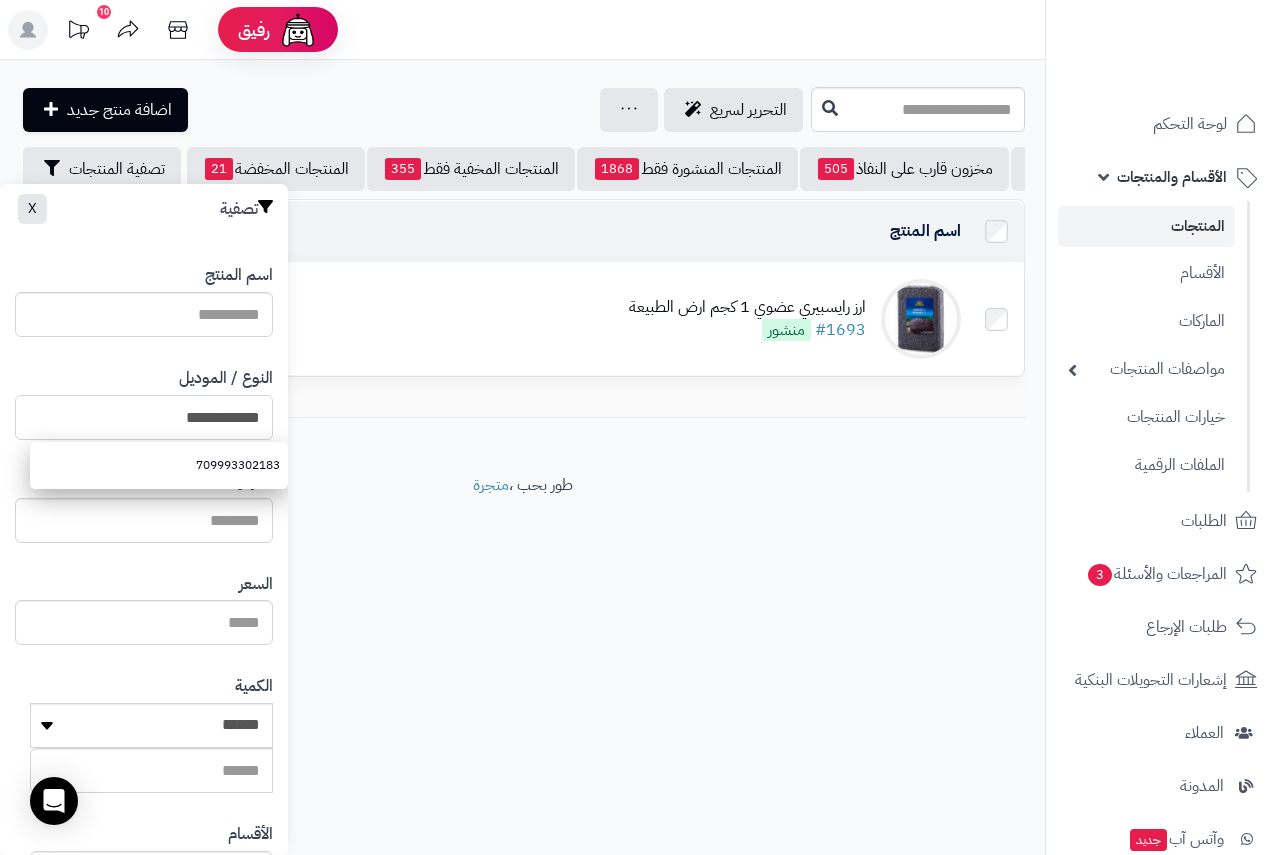 type on "**********" 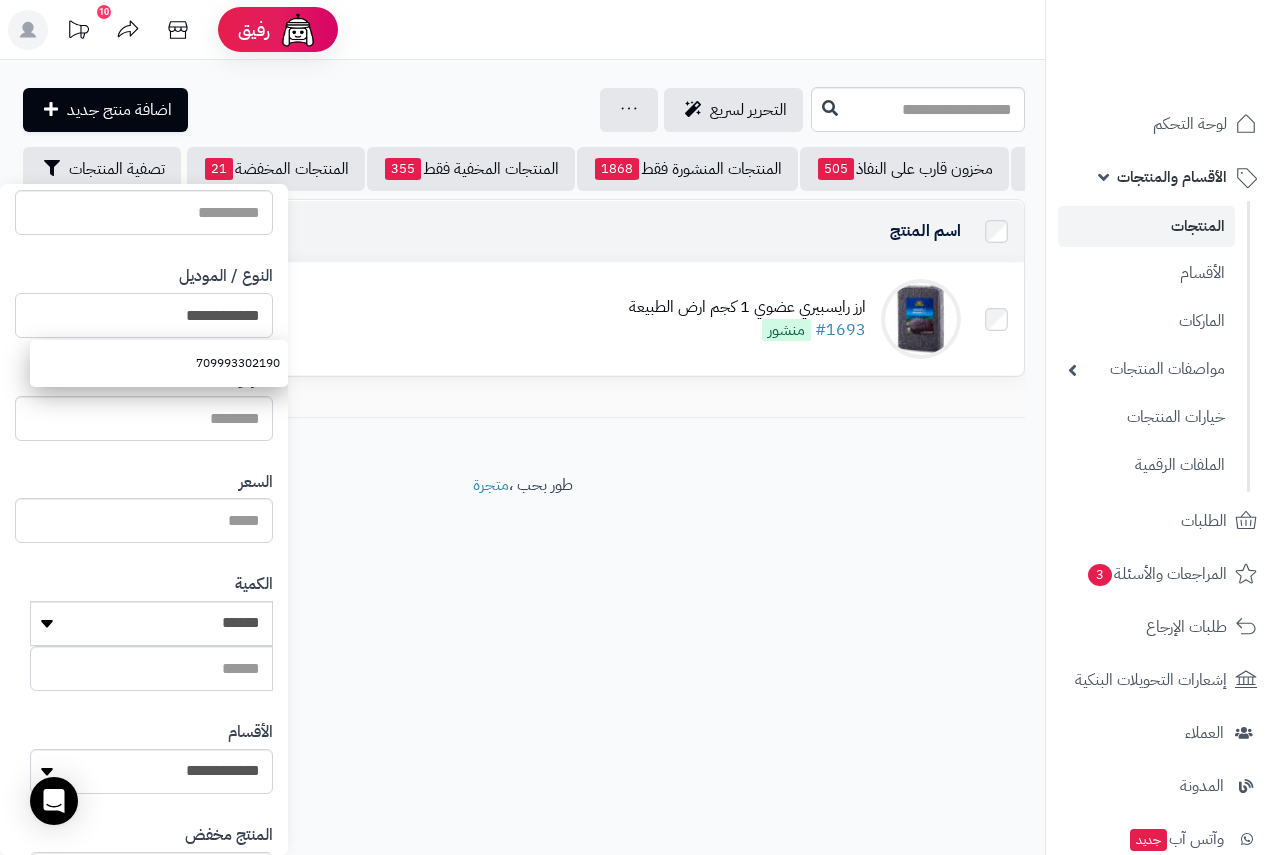 scroll, scrollTop: 368, scrollLeft: 0, axis: vertical 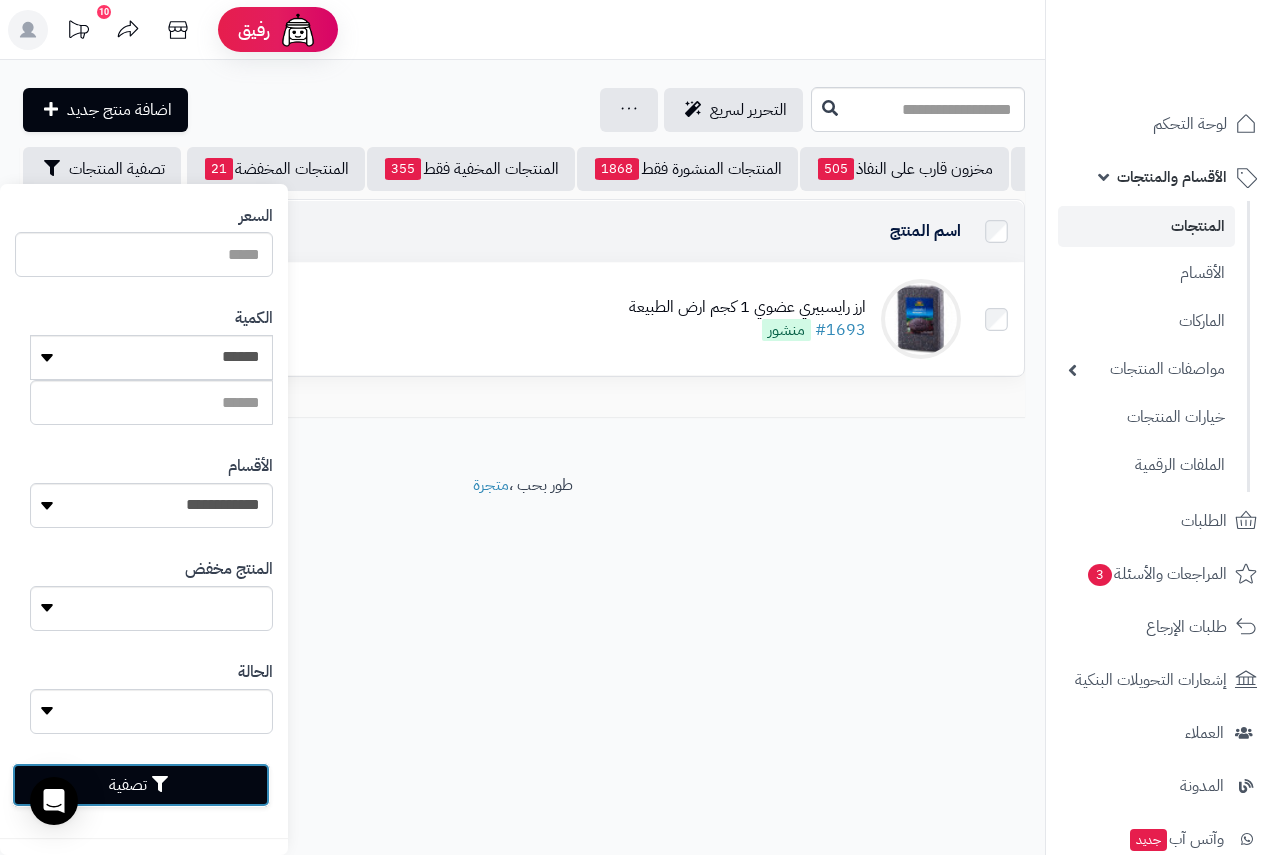click on "تصفية" at bounding box center [141, 785] 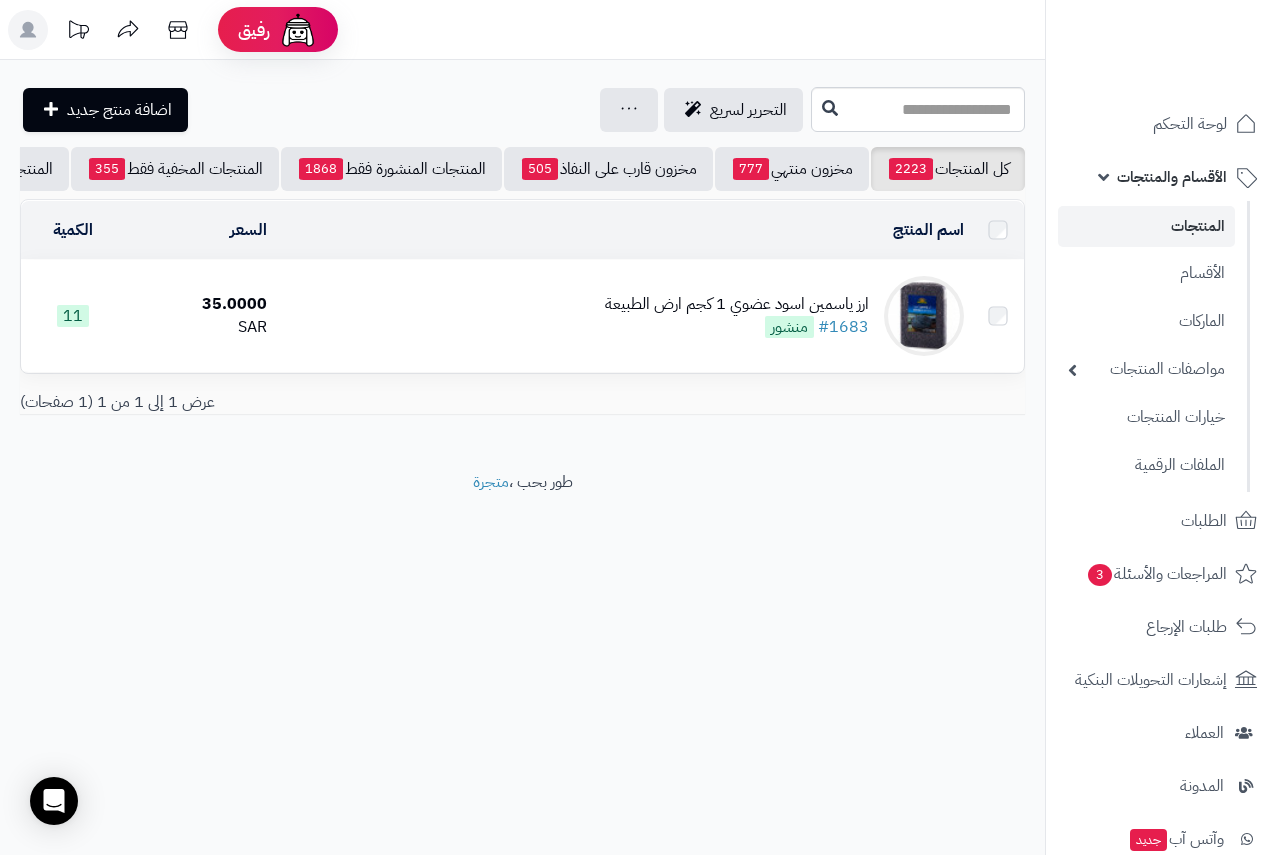 scroll, scrollTop: 0, scrollLeft: 0, axis: both 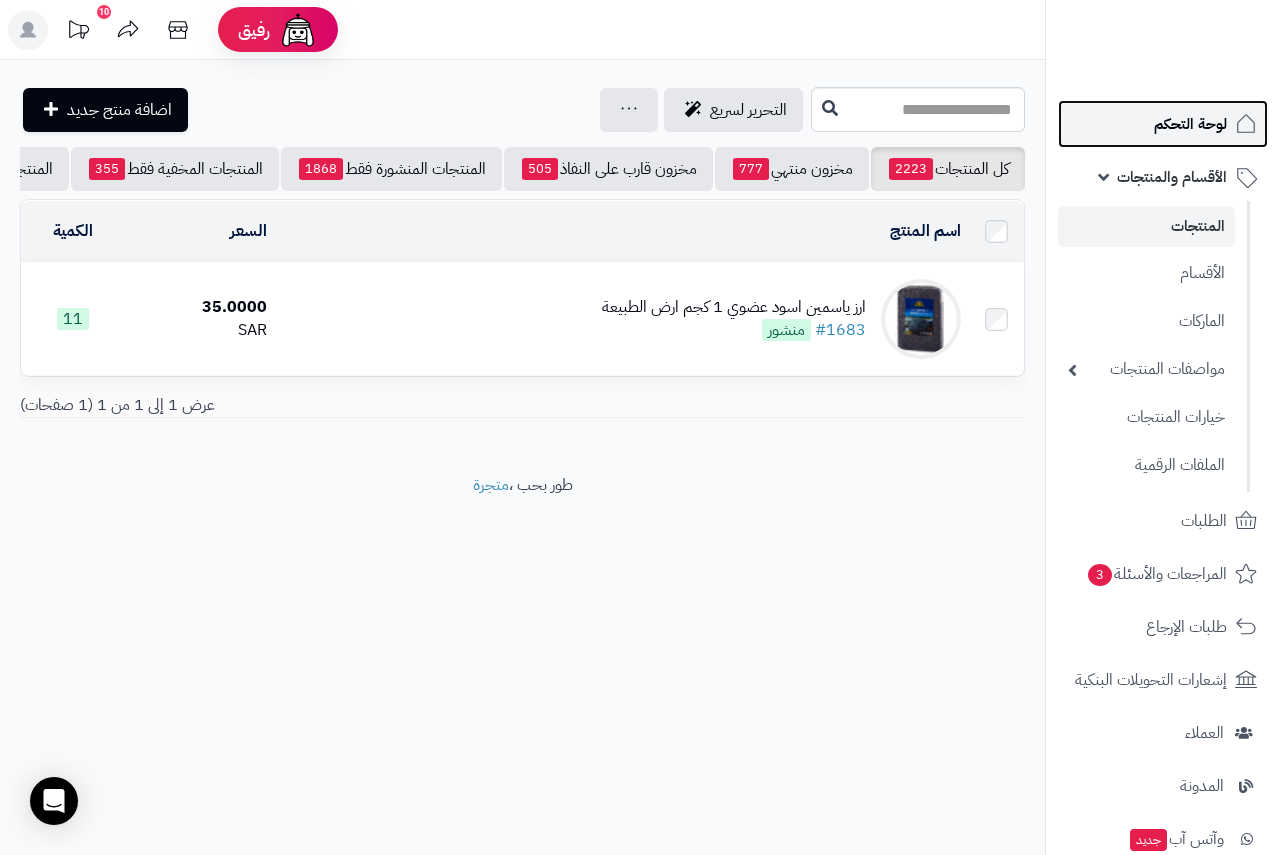 click on "لوحة التحكم" at bounding box center [1190, 124] 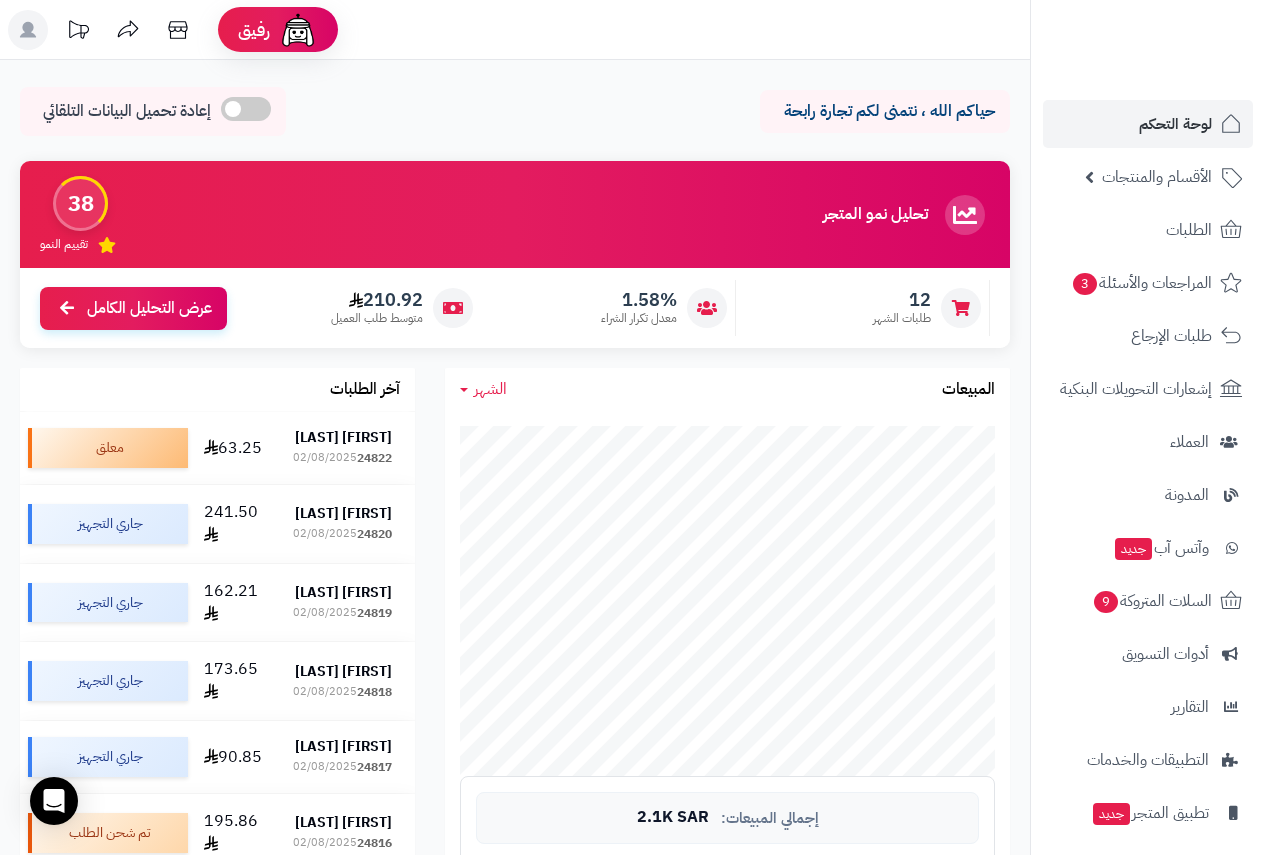 scroll, scrollTop: 0, scrollLeft: 0, axis: both 